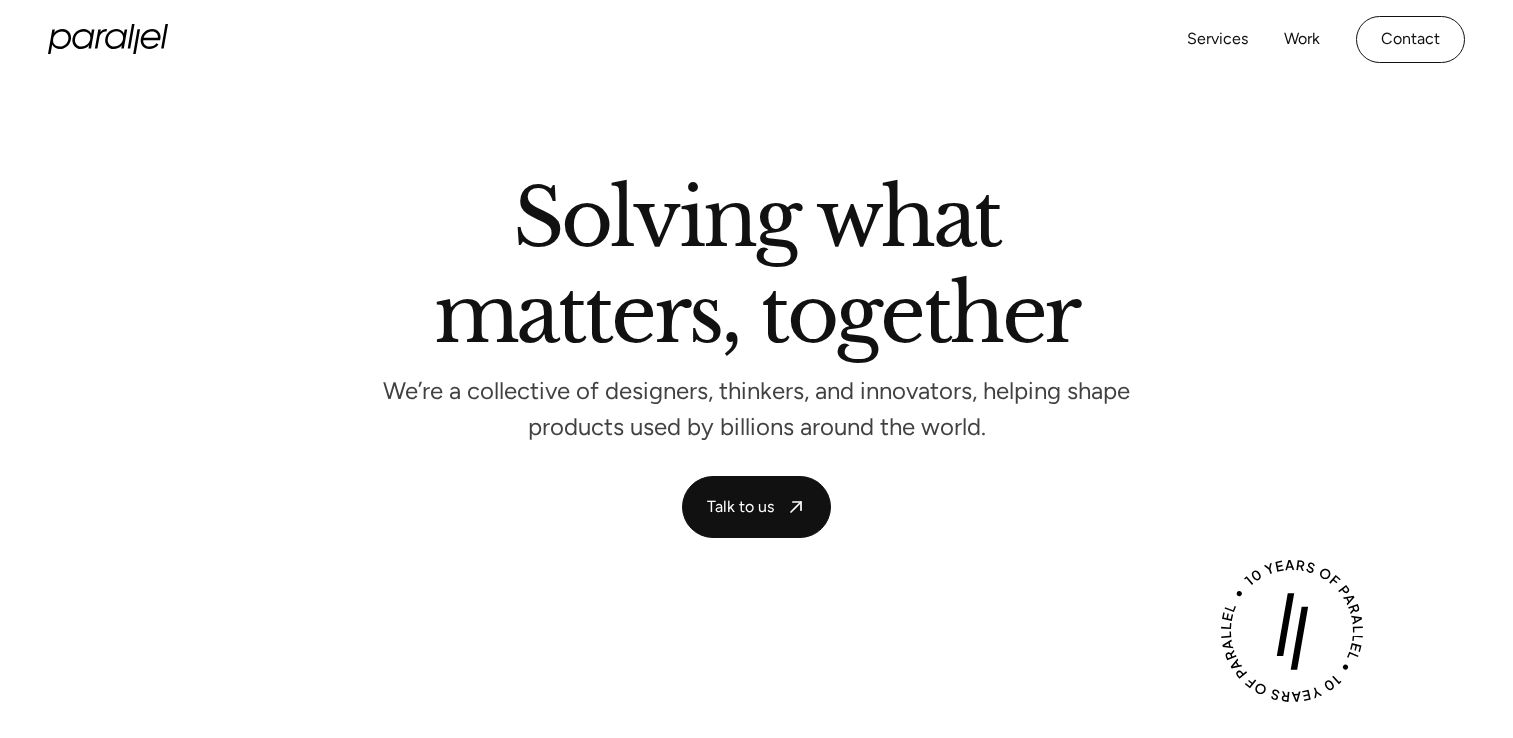 scroll, scrollTop: 0, scrollLeft: 0, axis: both 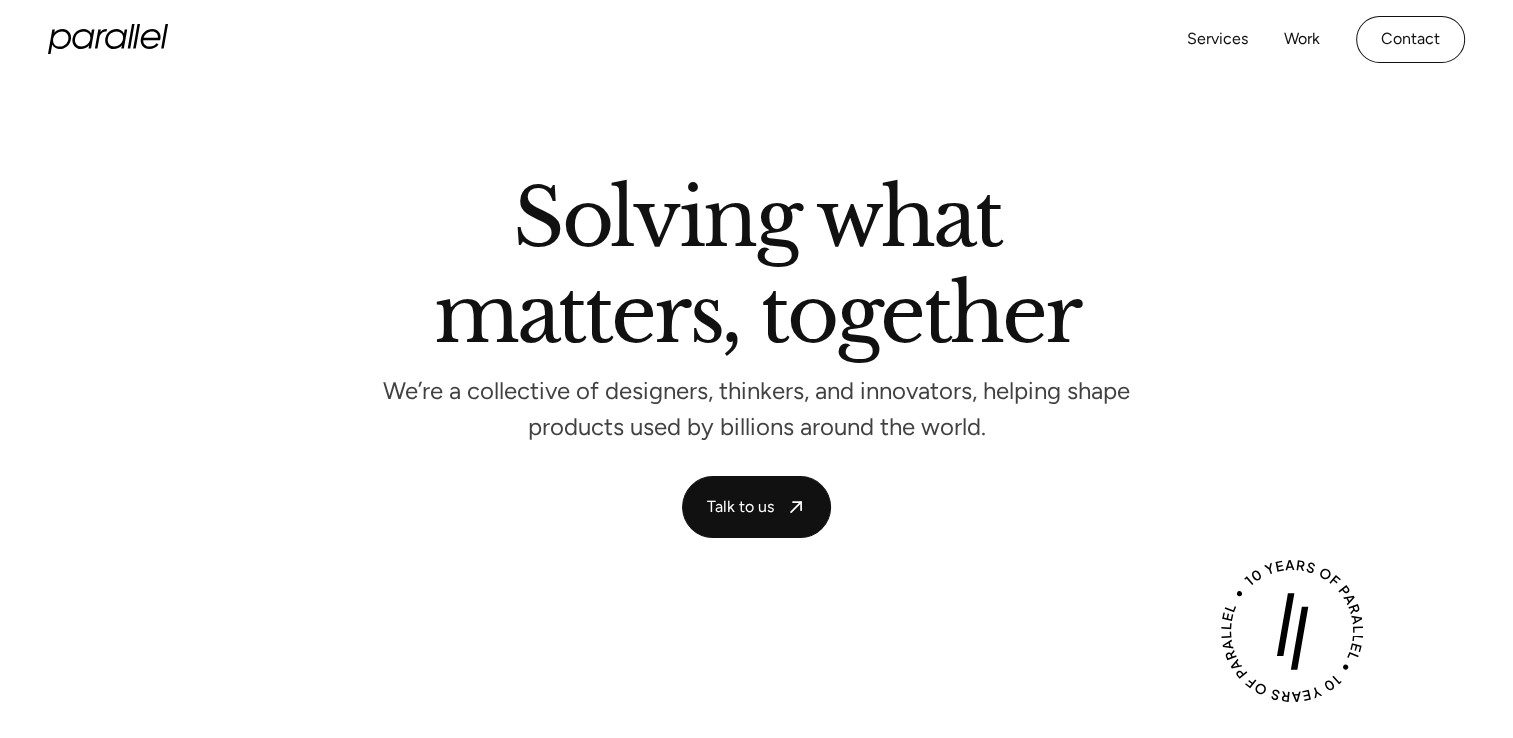 click 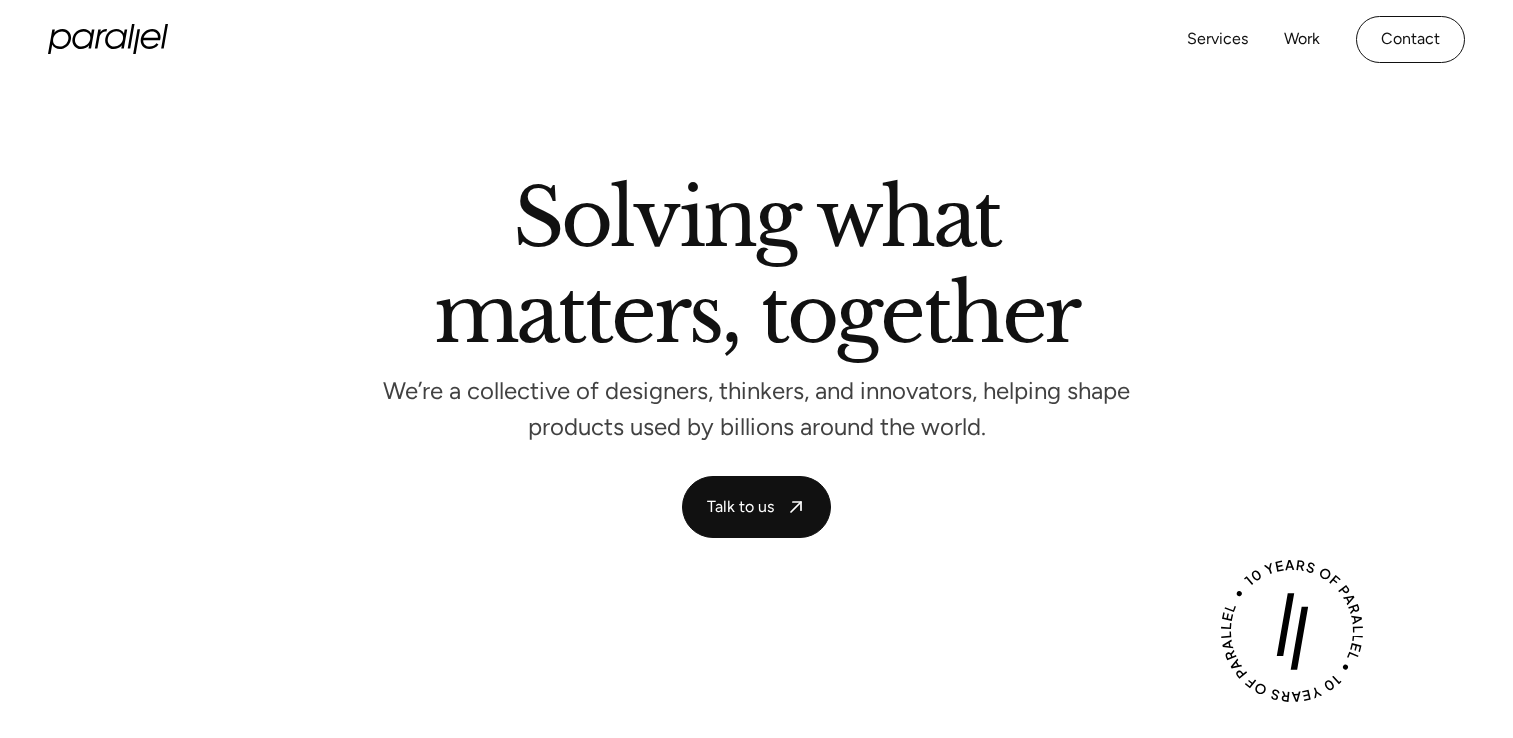 scroll, scrollTop: 0, scrollLeft: 0, axis: both 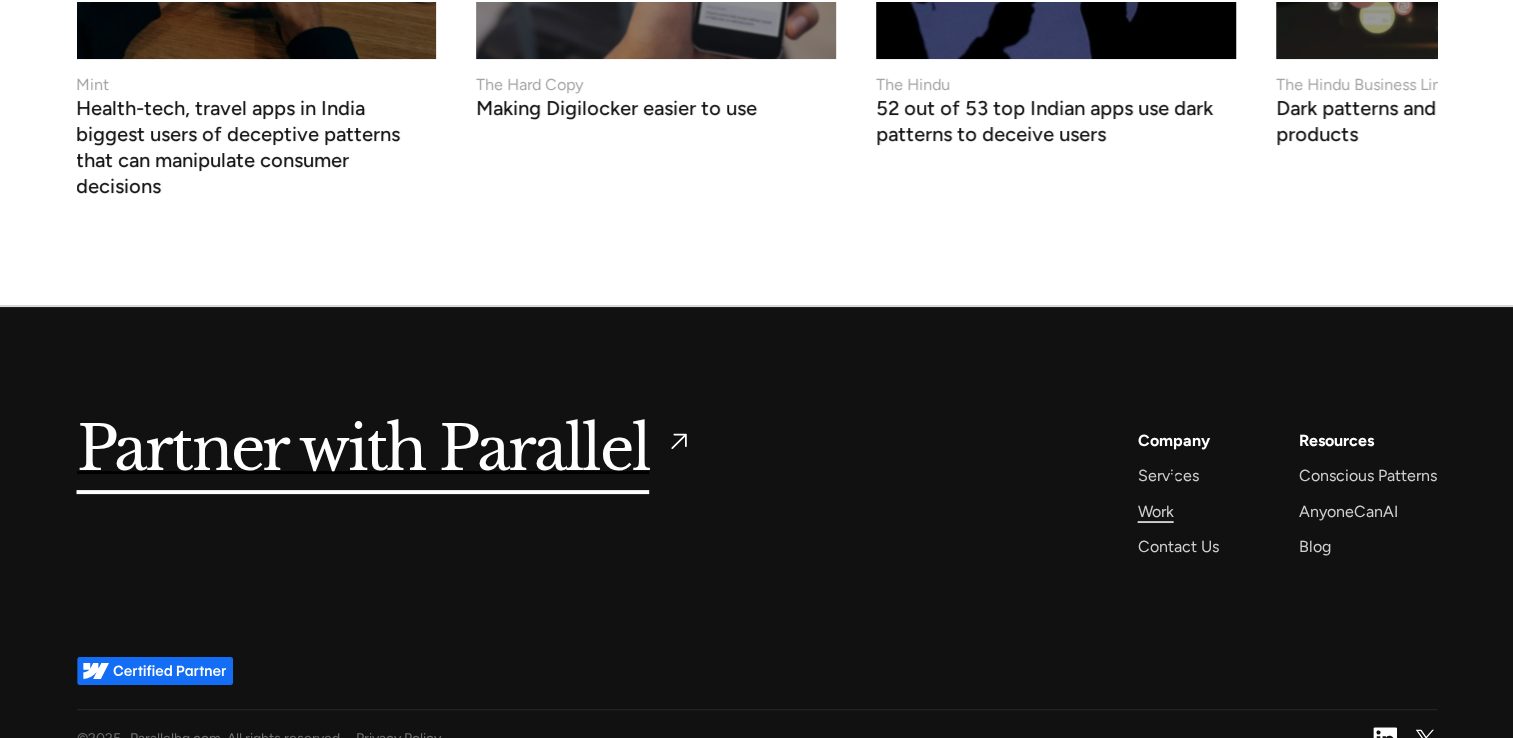 click on "Work" at bounding box center (1156, 511) 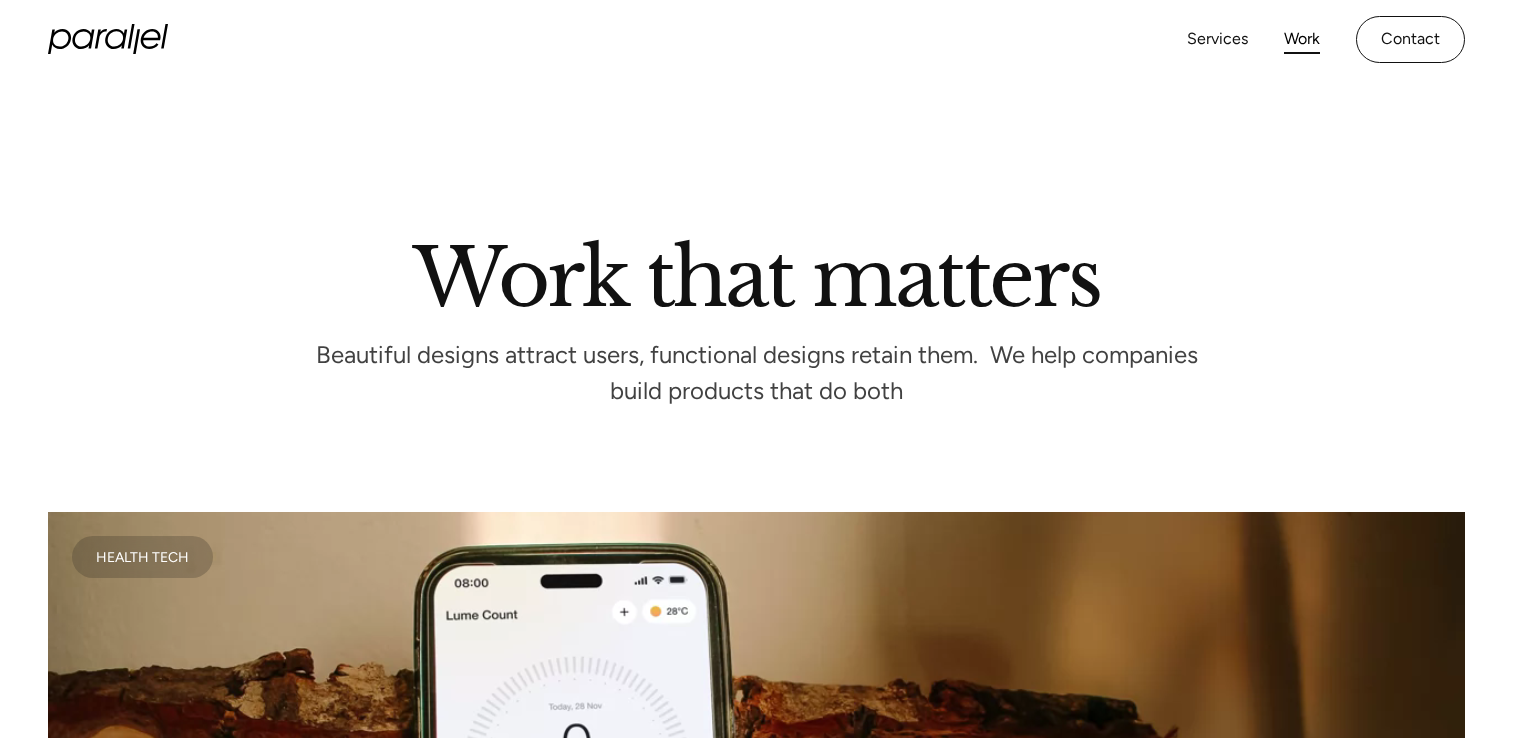 scroll, scrollTop: 0, scrollLeft: 0, axis: both 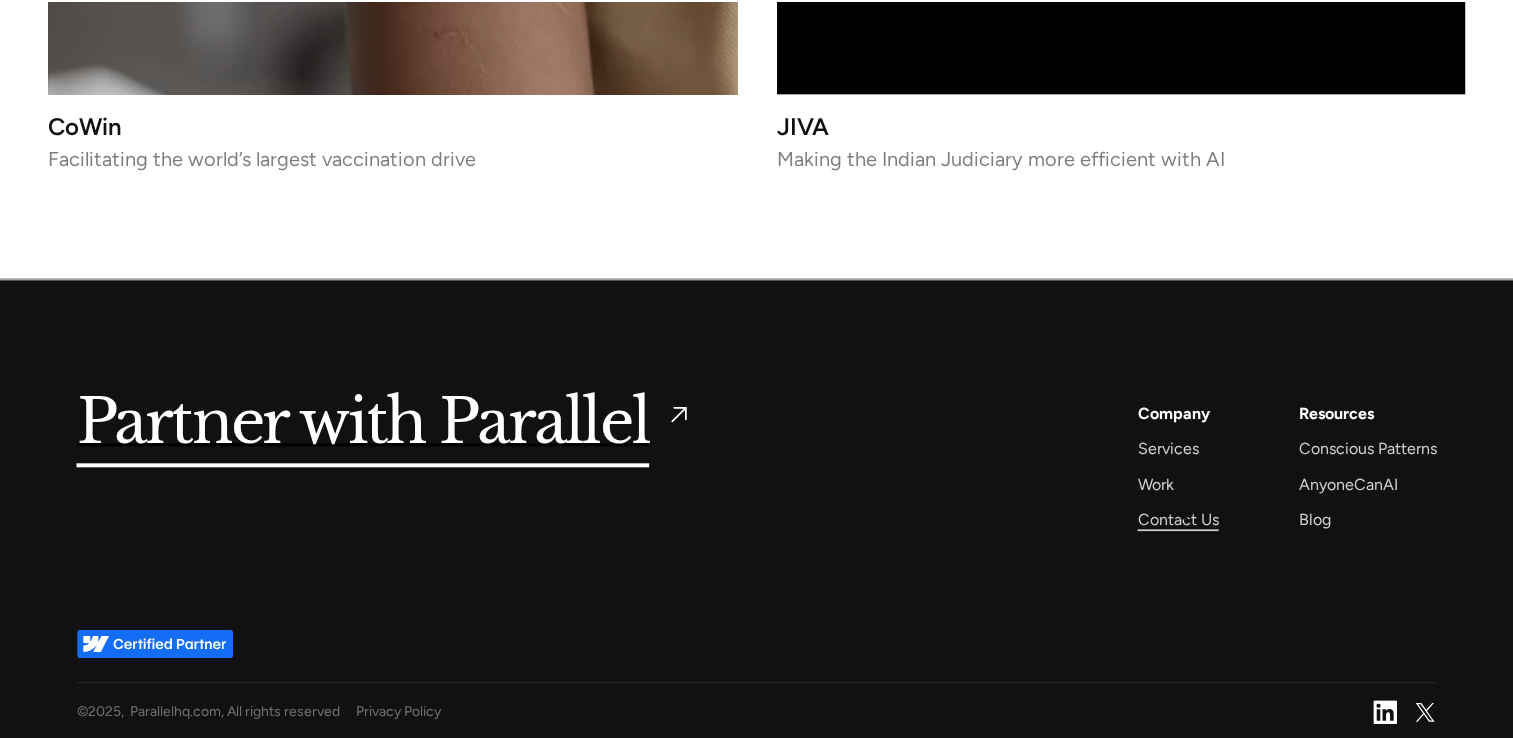 click on "Contact Us" at bounding box center [1178, 519] 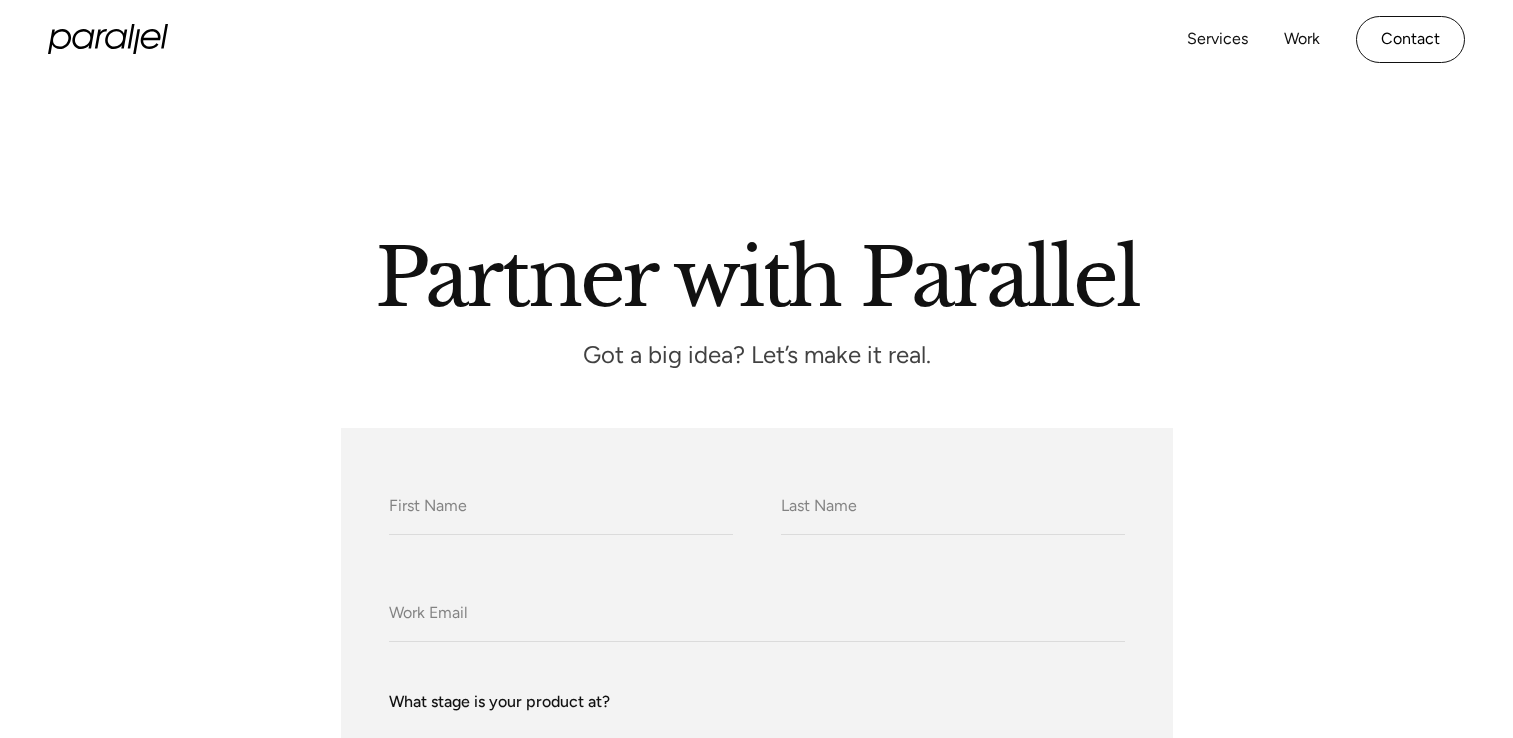 scroll, scrollTop: 0, scrollLeft: 0, axis: both 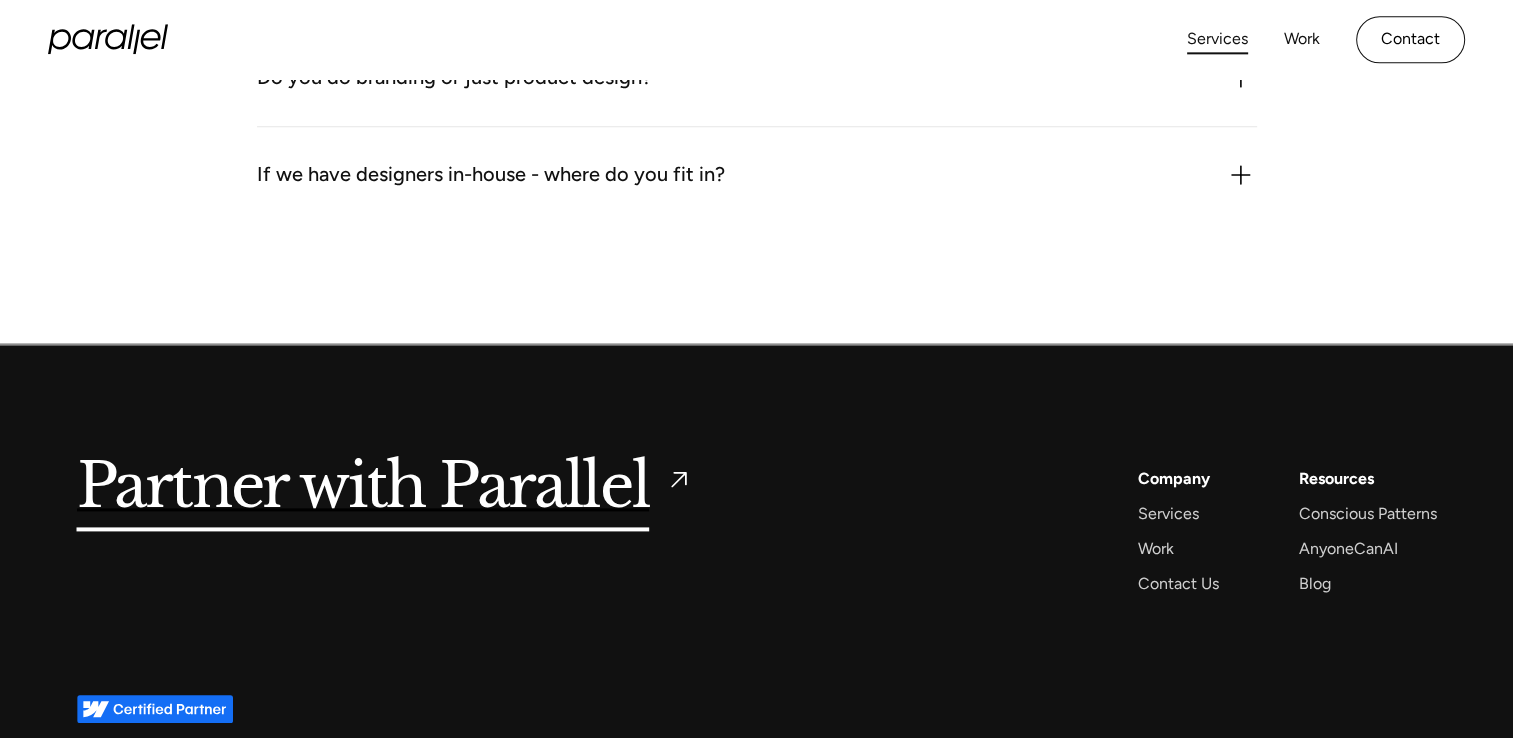 click on "Services" at bounding box center [1217, 39] 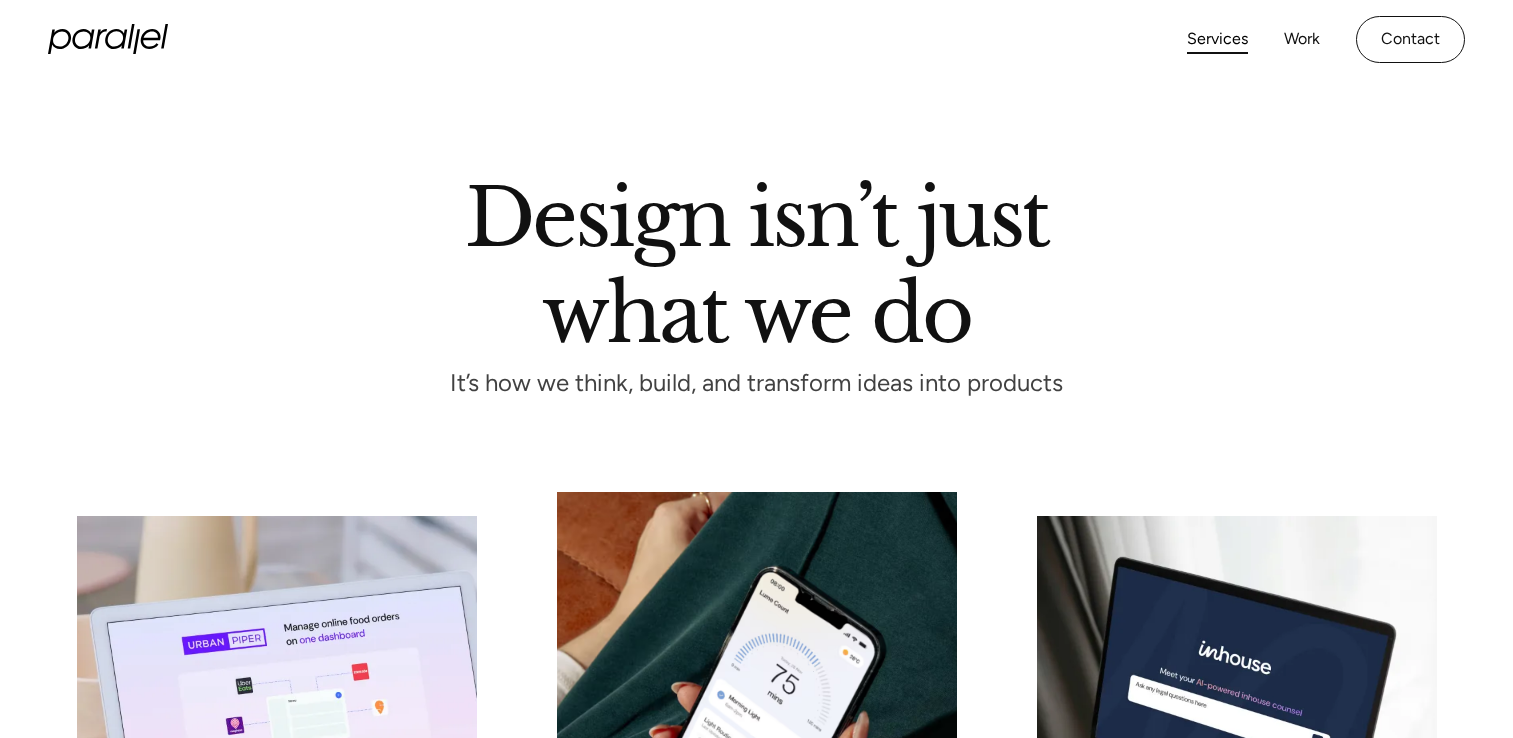 scroll, scrollTop: 0, scrollLeft: 0, axis: both 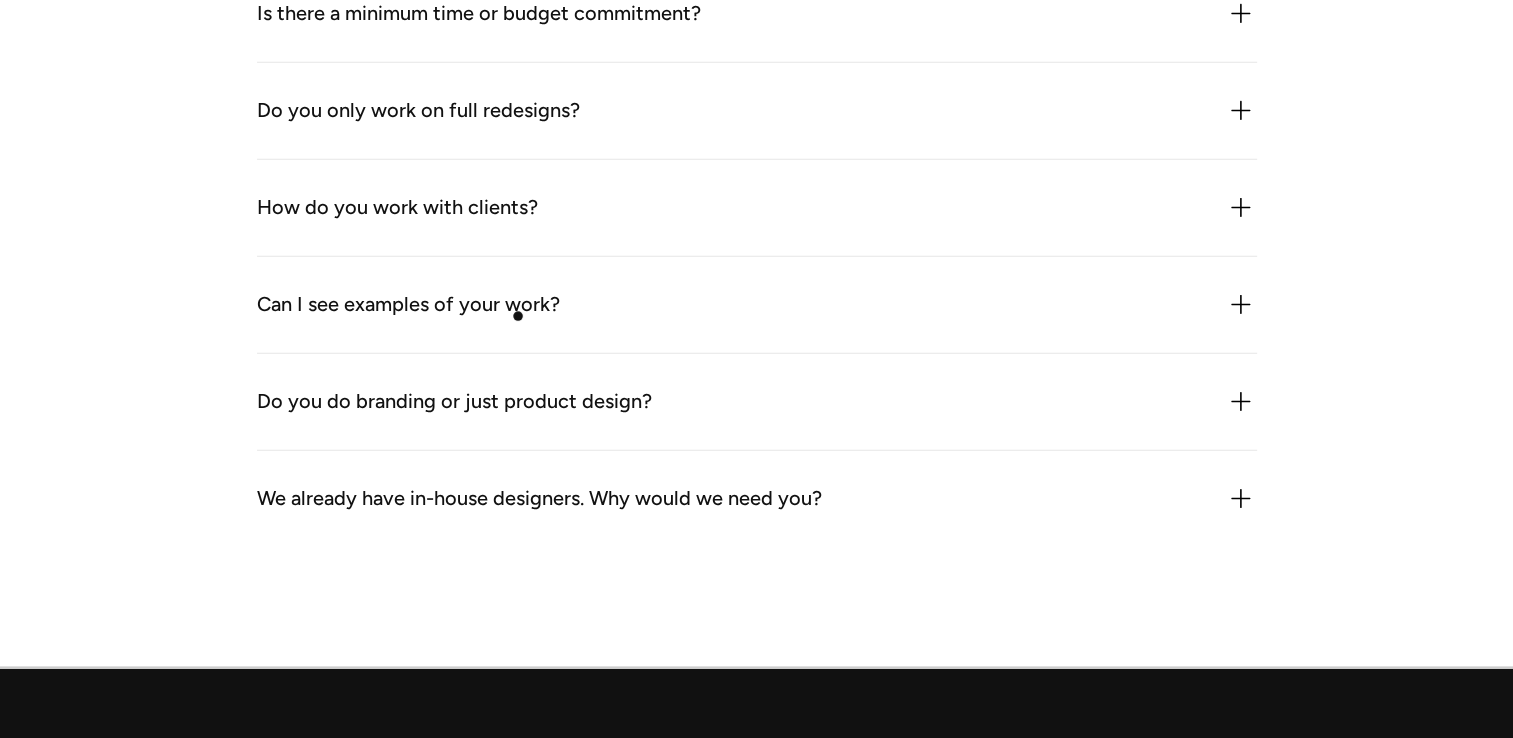 click on "Can I see examples of your work?" at bounding box center [408, 305] 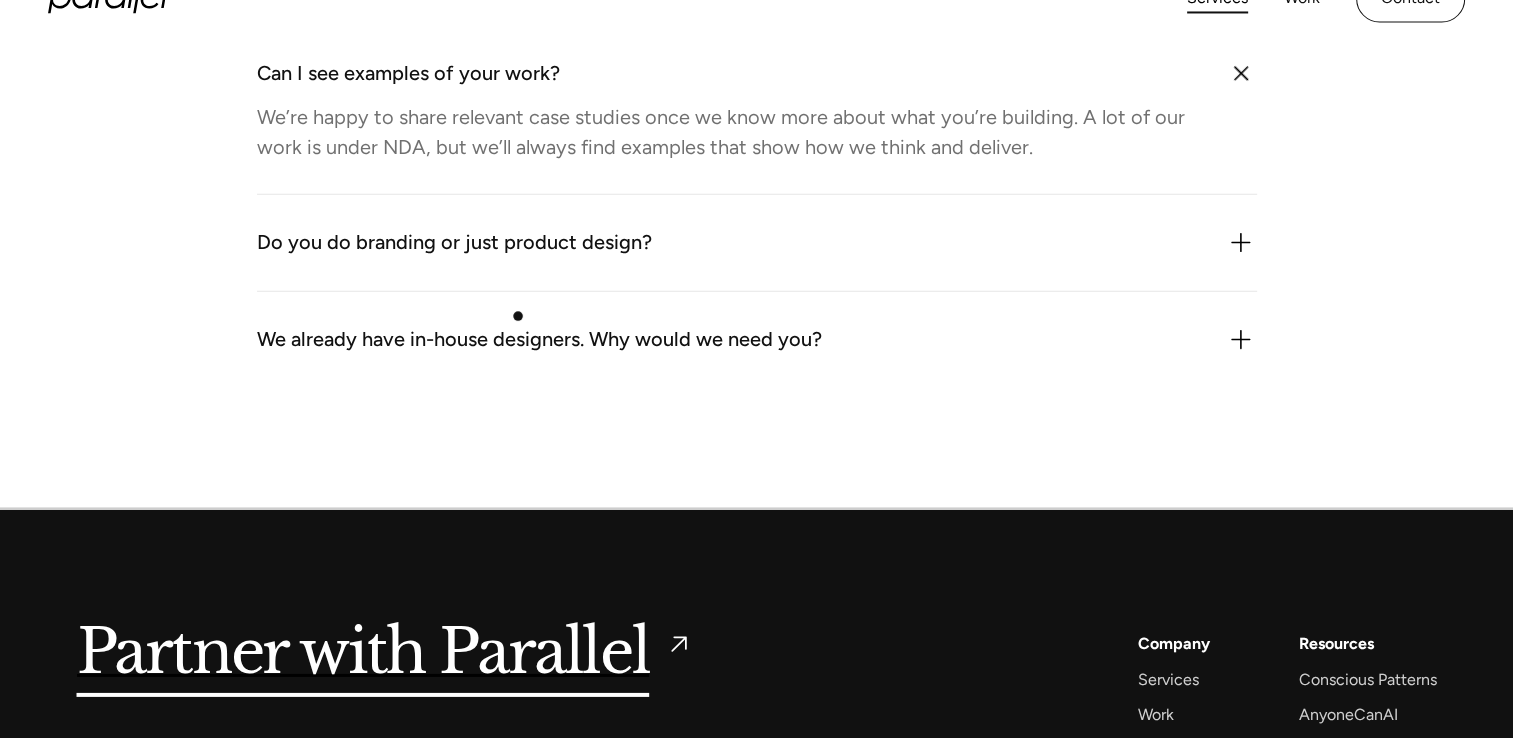 scroll, scrollTop: 6098, scrollLeft: 0, axis: vertical 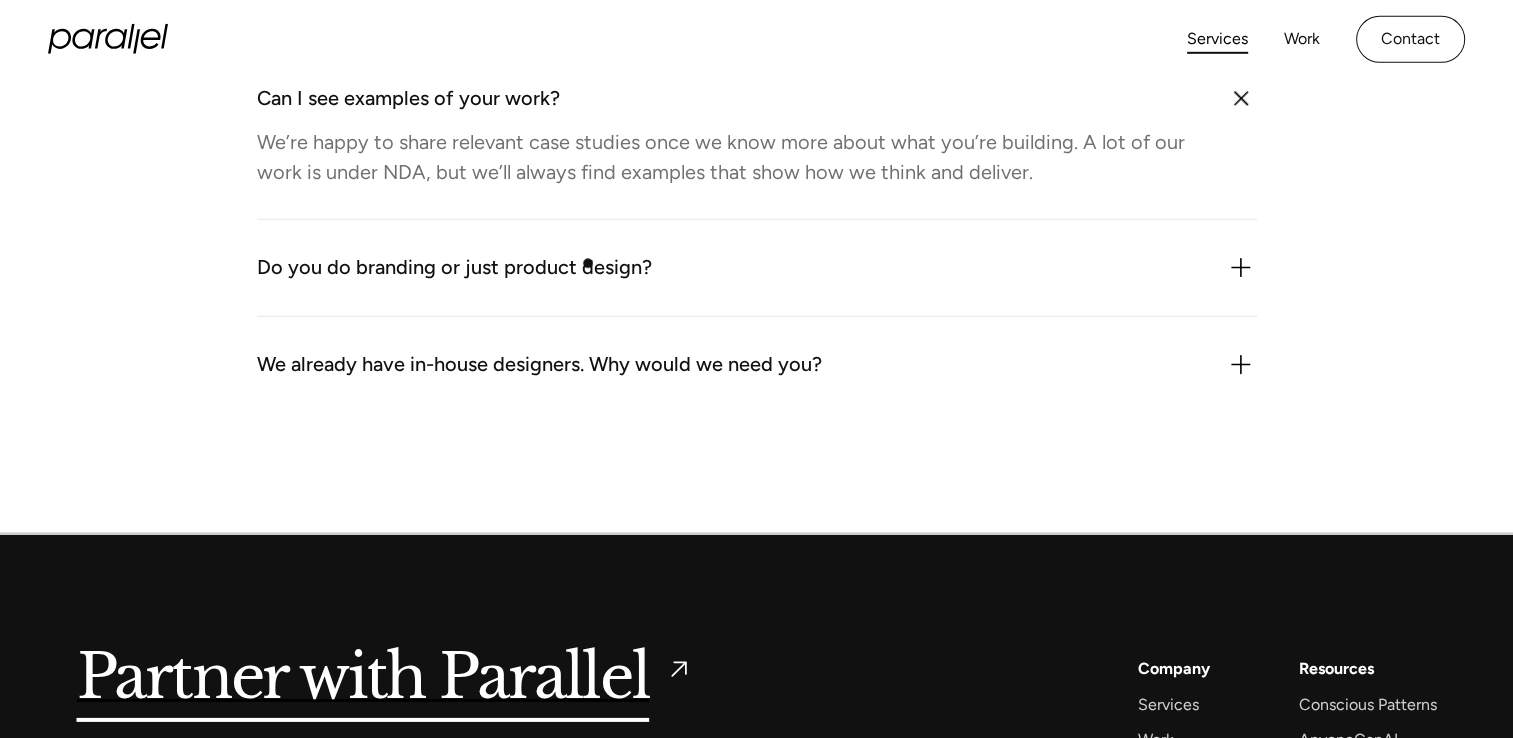 click on "Do you do branding or just product design?" at bounding box center [454, 268] 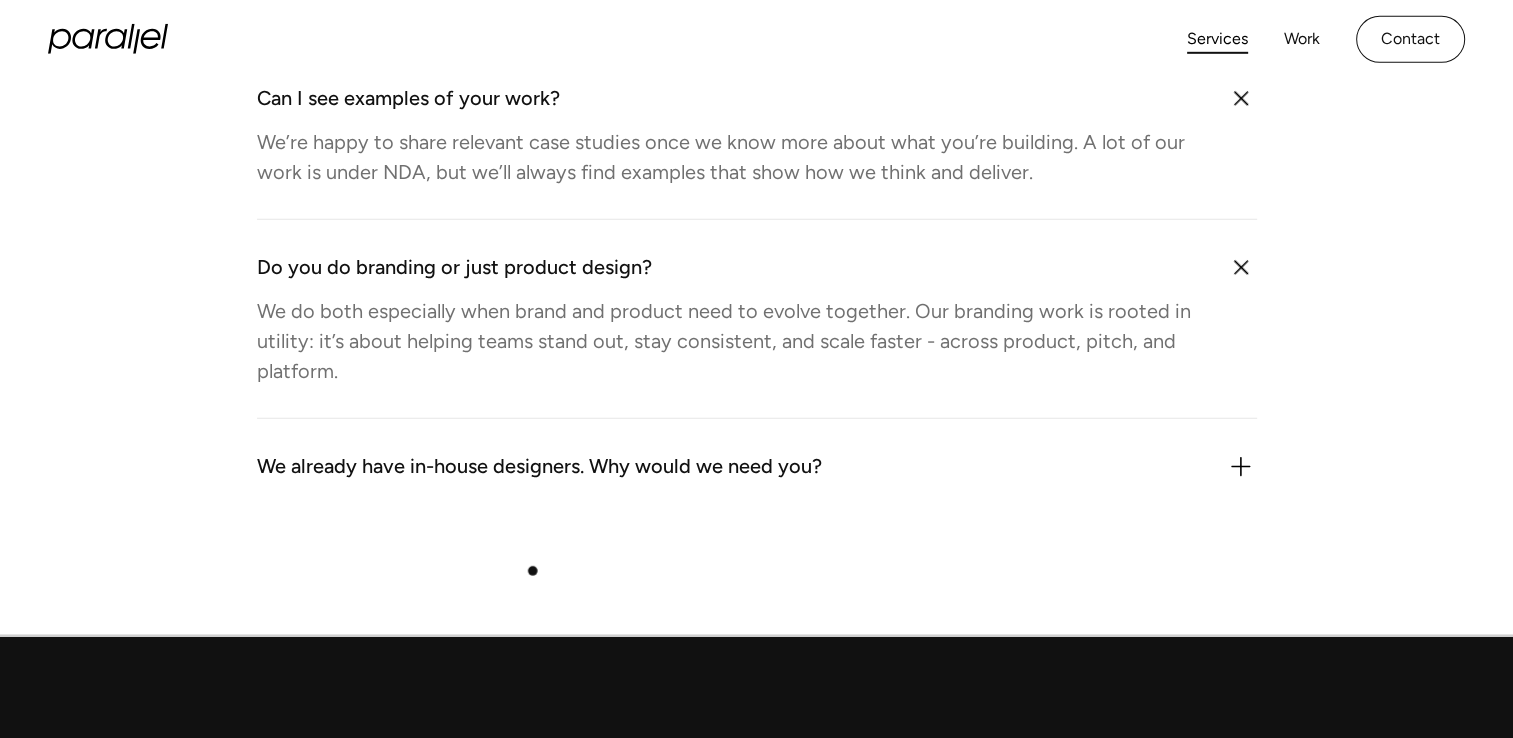 scroll, scrollTop: 6453, scrollLeft: 0, axis: vertical 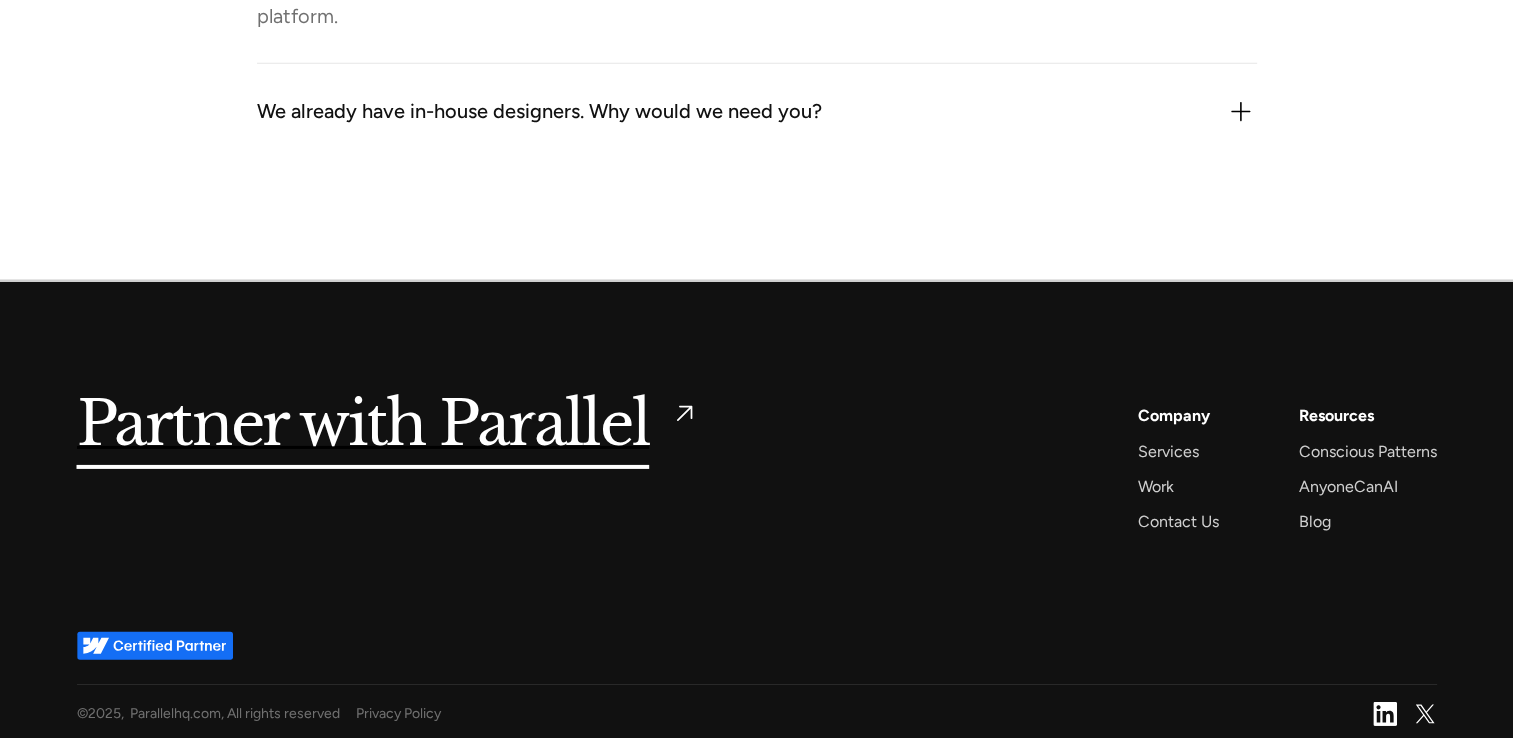 click on "Partner with Parallel" at bounding box center [363, 425] 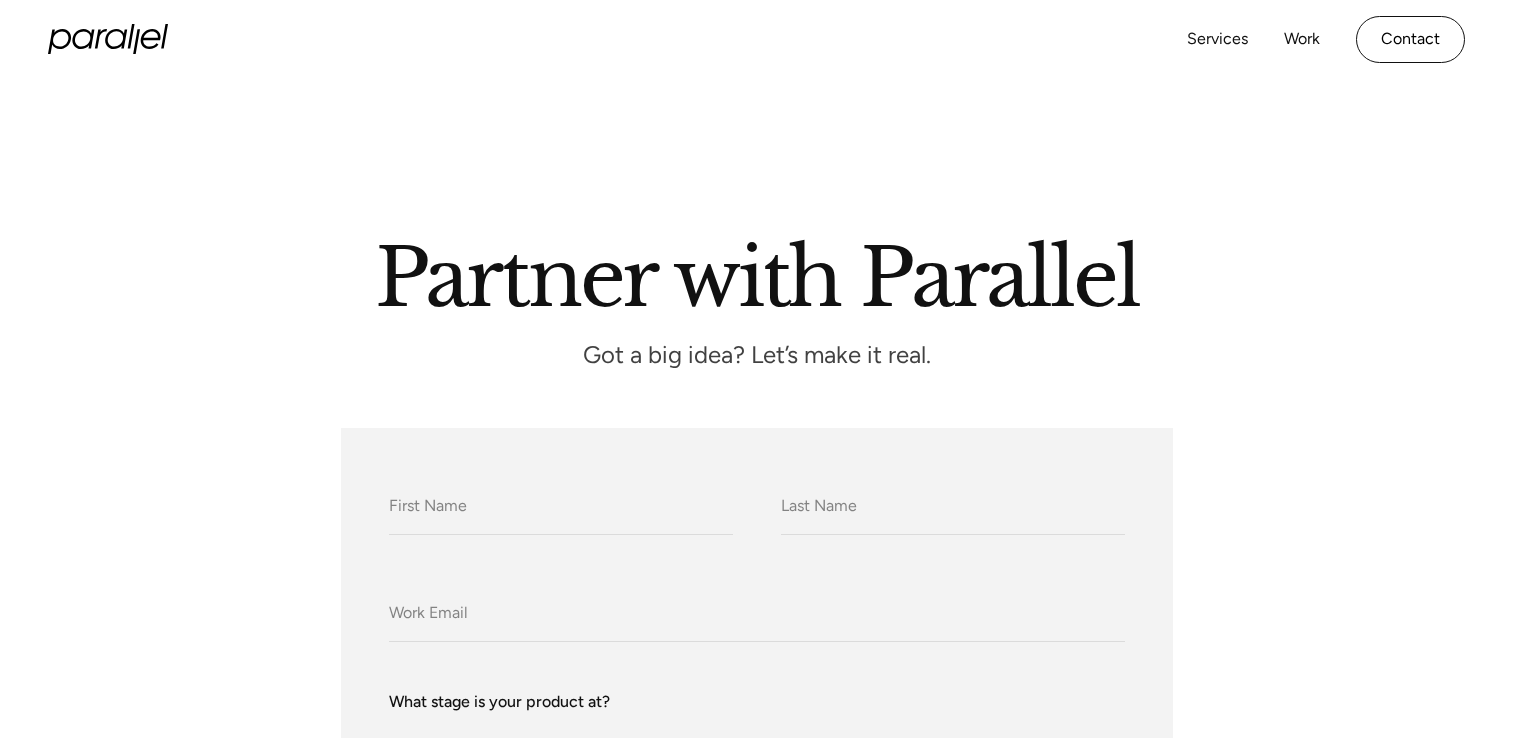 scroll, scrollTop: 319, scrollLeft: 0, axis: vertical 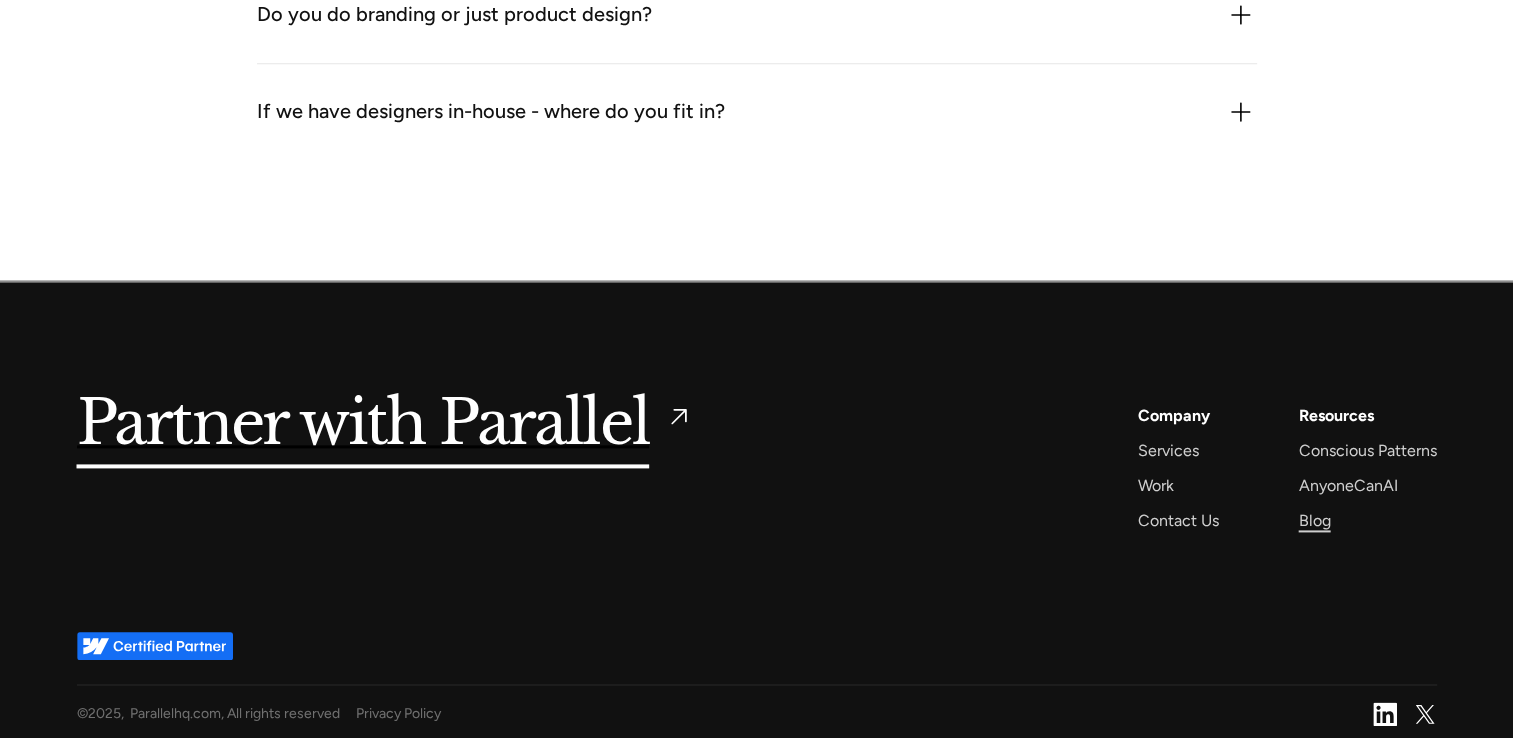 click on "Blog" at bounding box center [1315, 520] 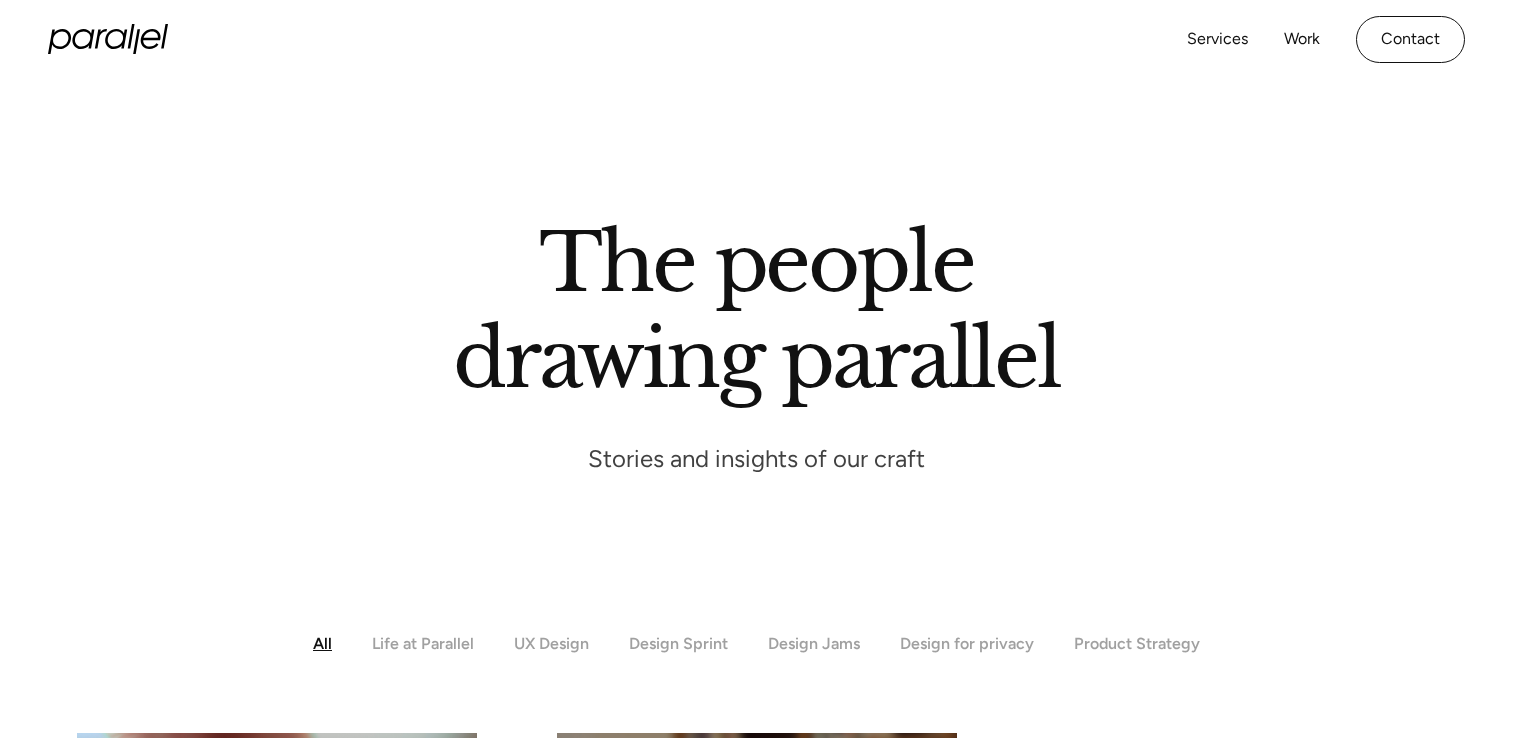 scroll, scrollTop: 12, scrollLeft: 0, axis: vertical 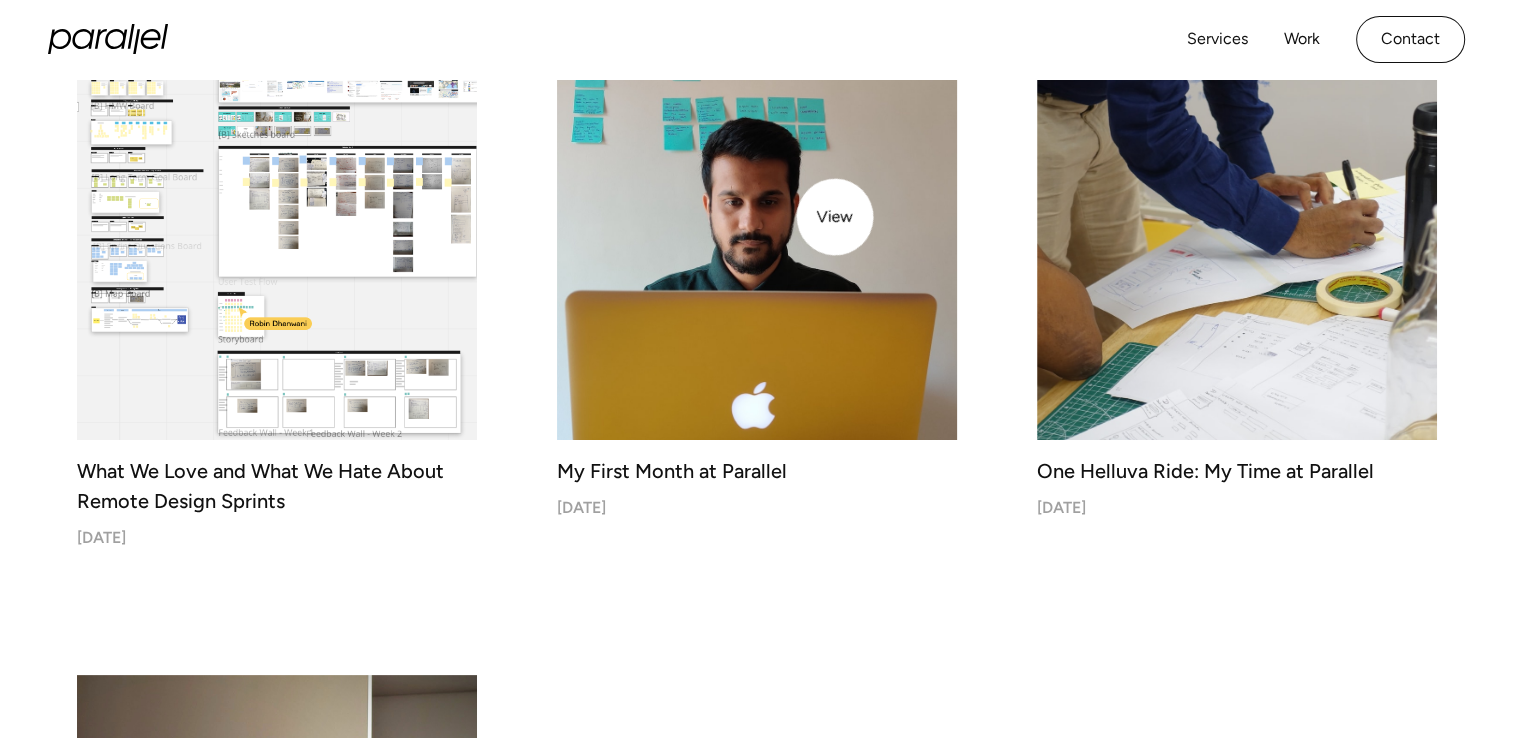 click at bounding box center [757, 240] 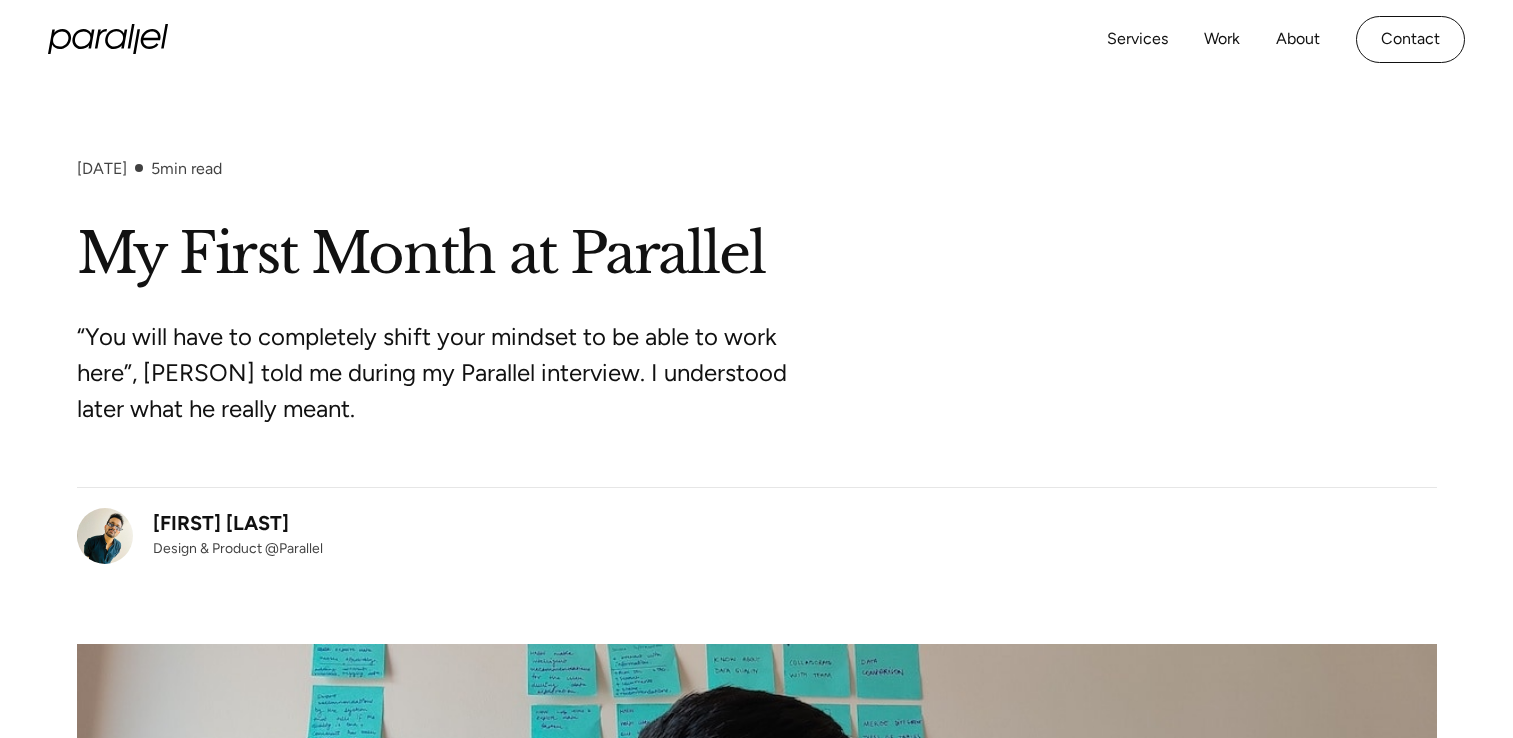 scroll, scrollTop: 0, scrollLeft: 0, axis: both 